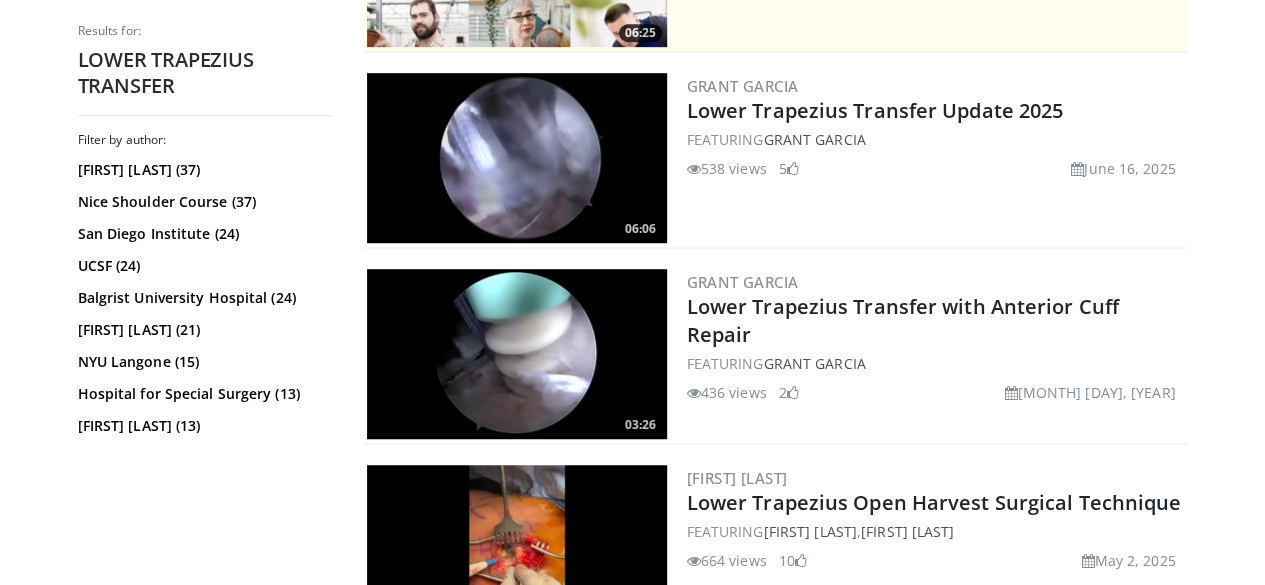 scroll, scrollTop: 546, scrollLeft: 0, axis: vertical 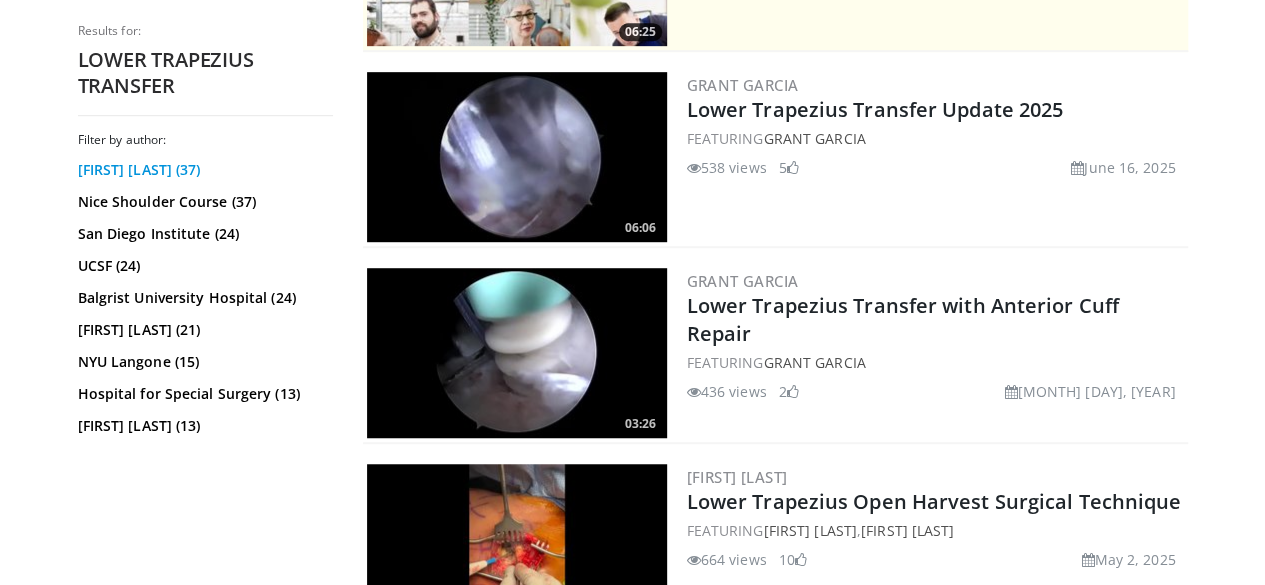 click on "[FIRST] [LAST] (37)" at bounding box center (203, 170) 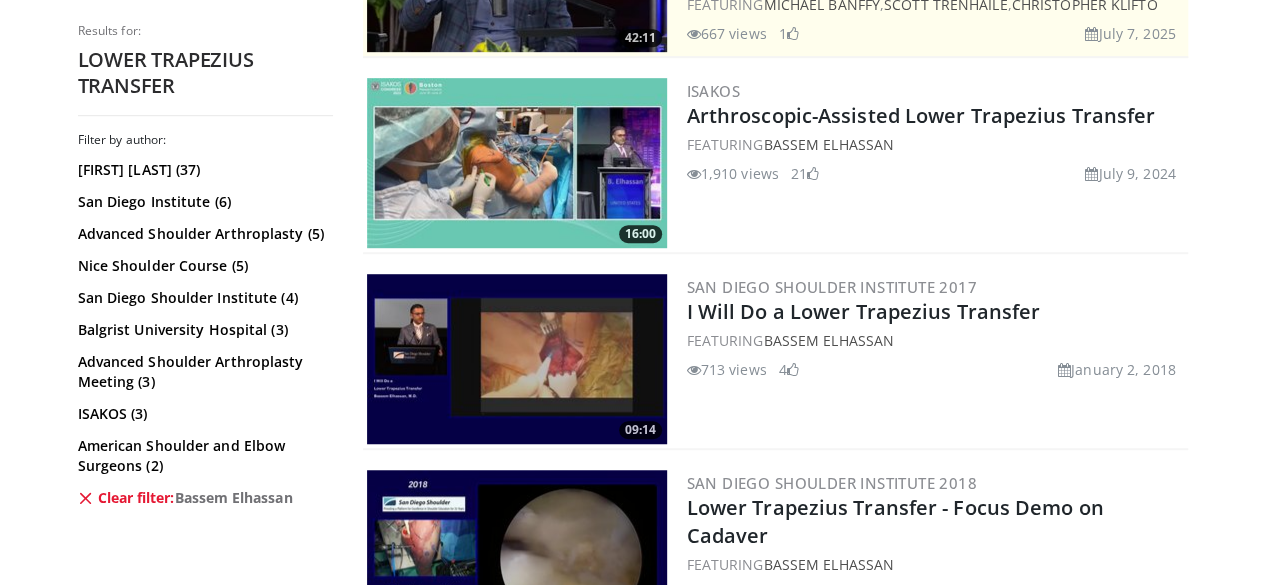 scroll, scrollTop: 542, scrollLeft: 0, axis: vertical 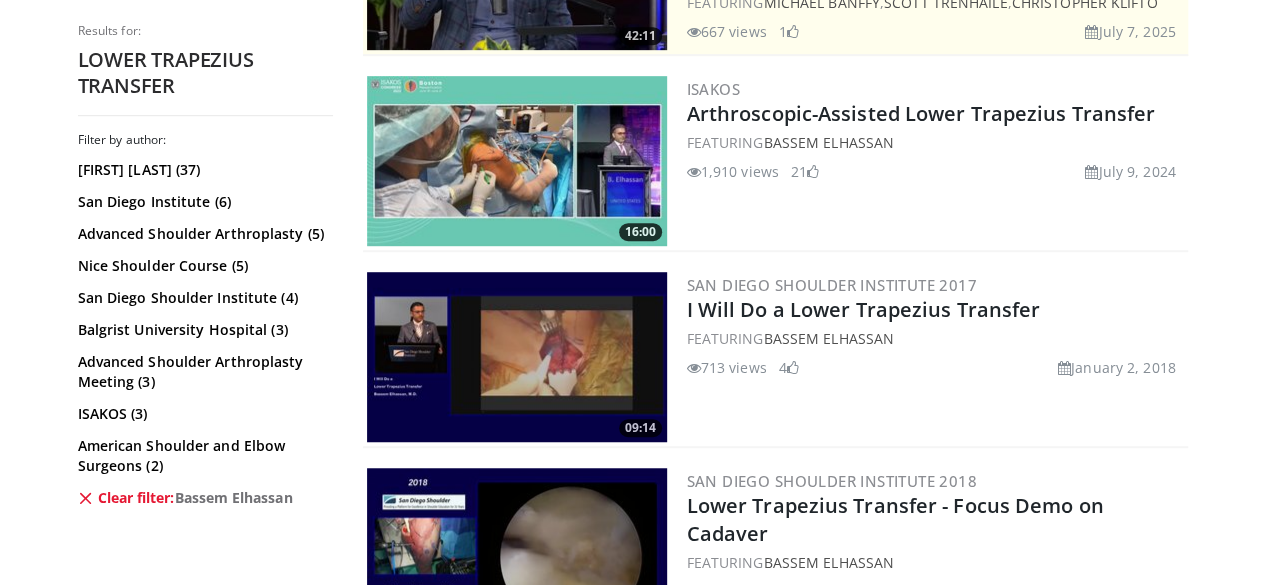 click at bounding box center [517, 161] 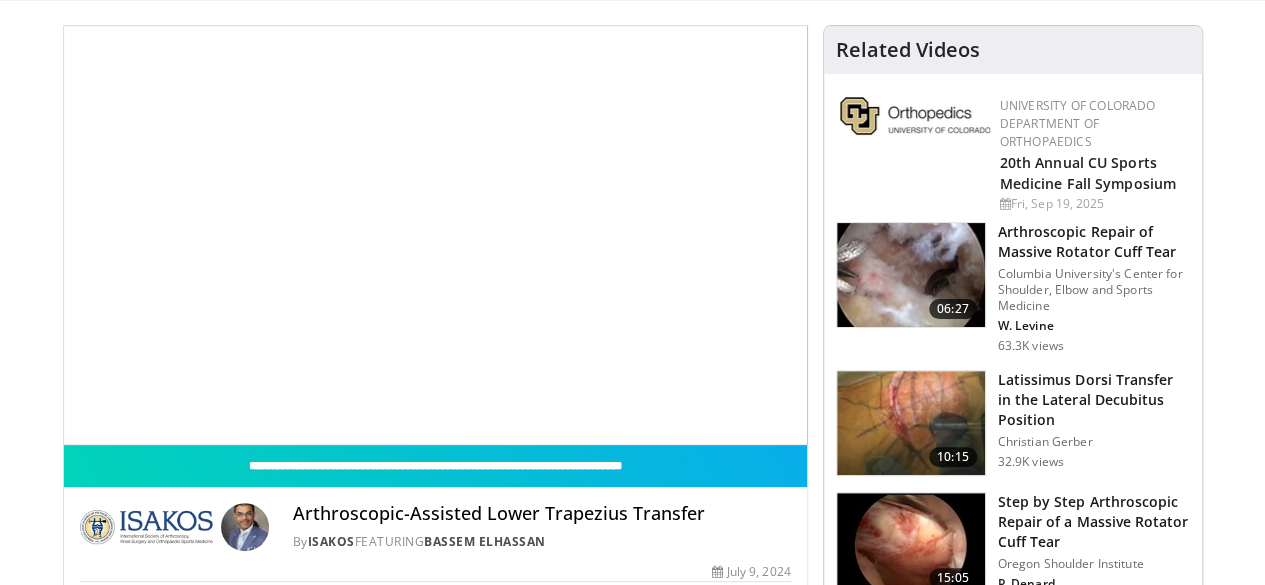 scroll, scrollTop: 0, scrollLeft: 0, axis: both 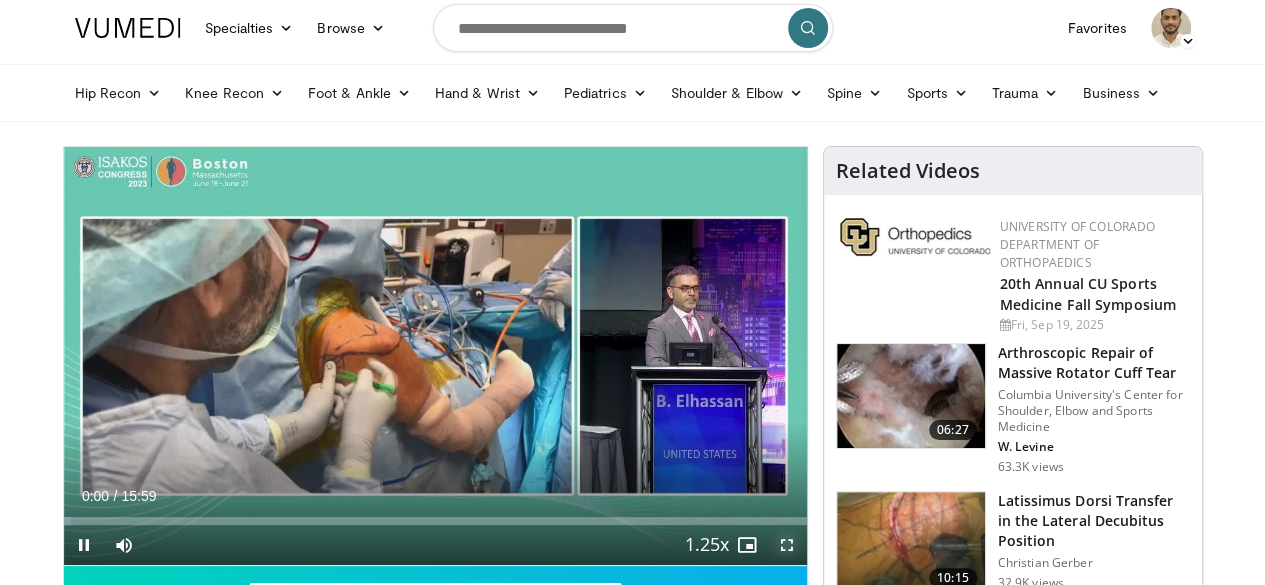 click at bounding box center [787, 545] 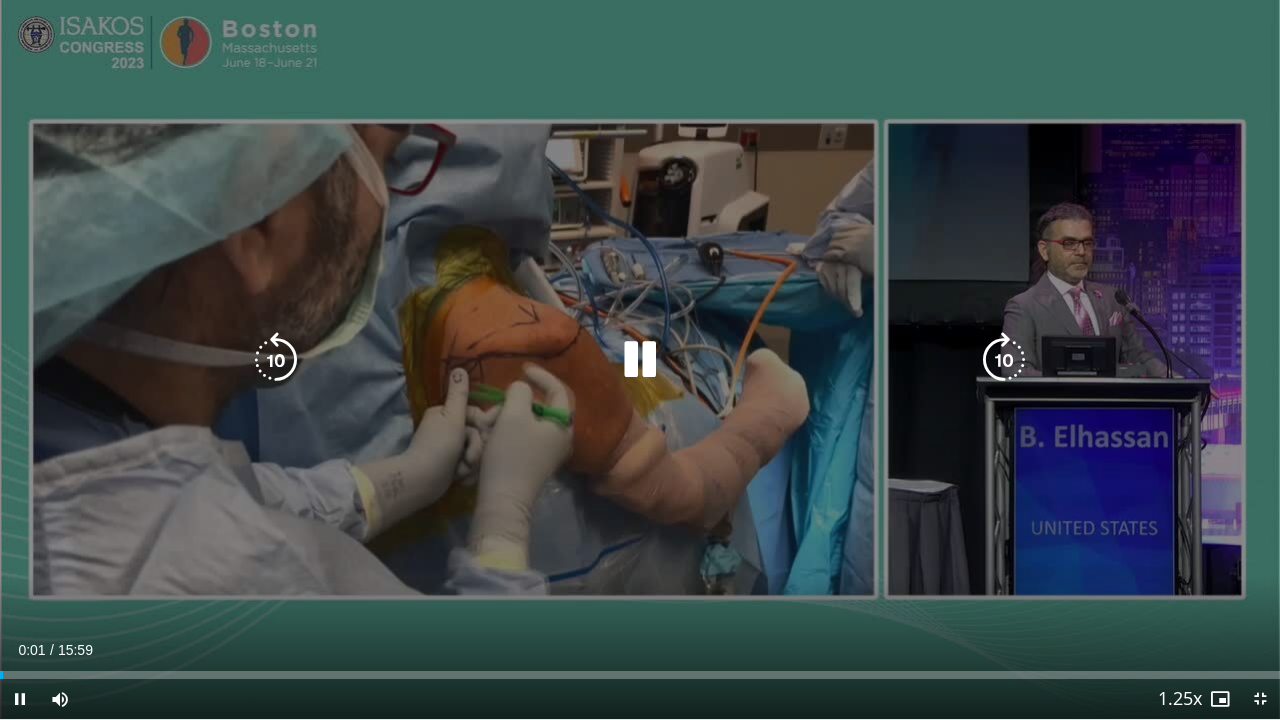 click on "10 seconds
Tap to unmute" at bounding box center [640, 359] 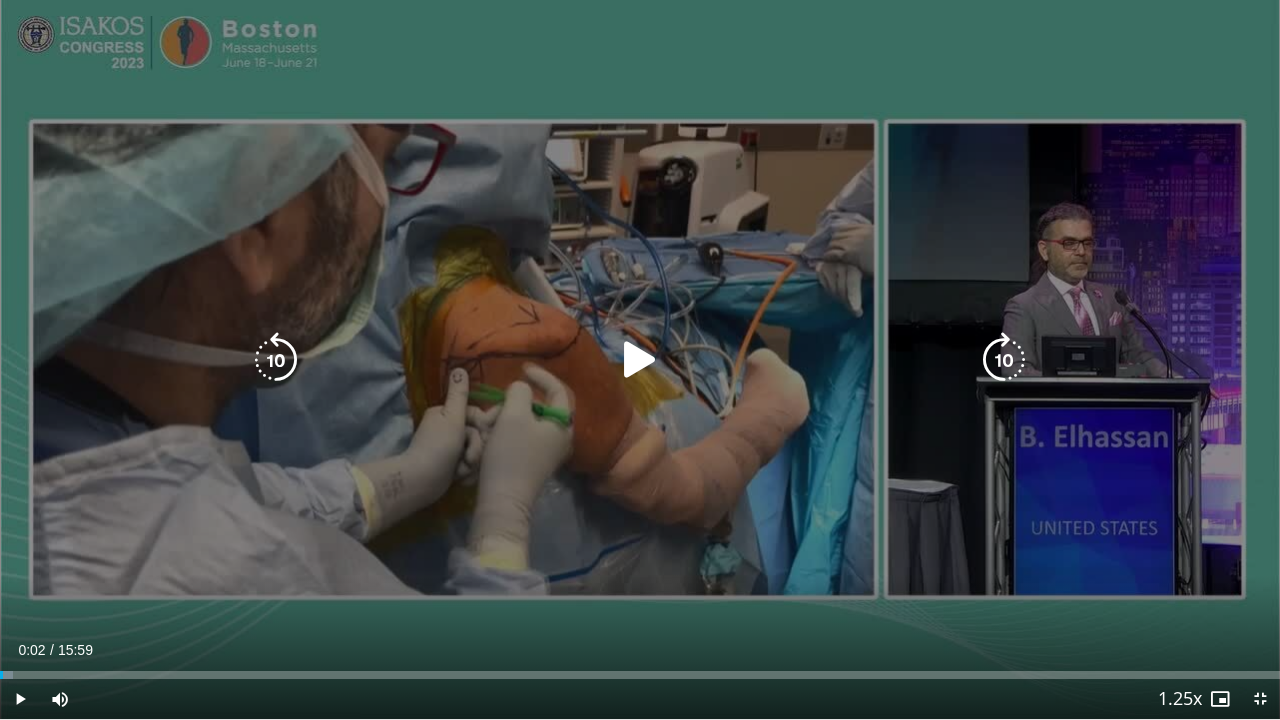 click on "10 seconds
Tap to unmute" at bounding box center [640, 359] 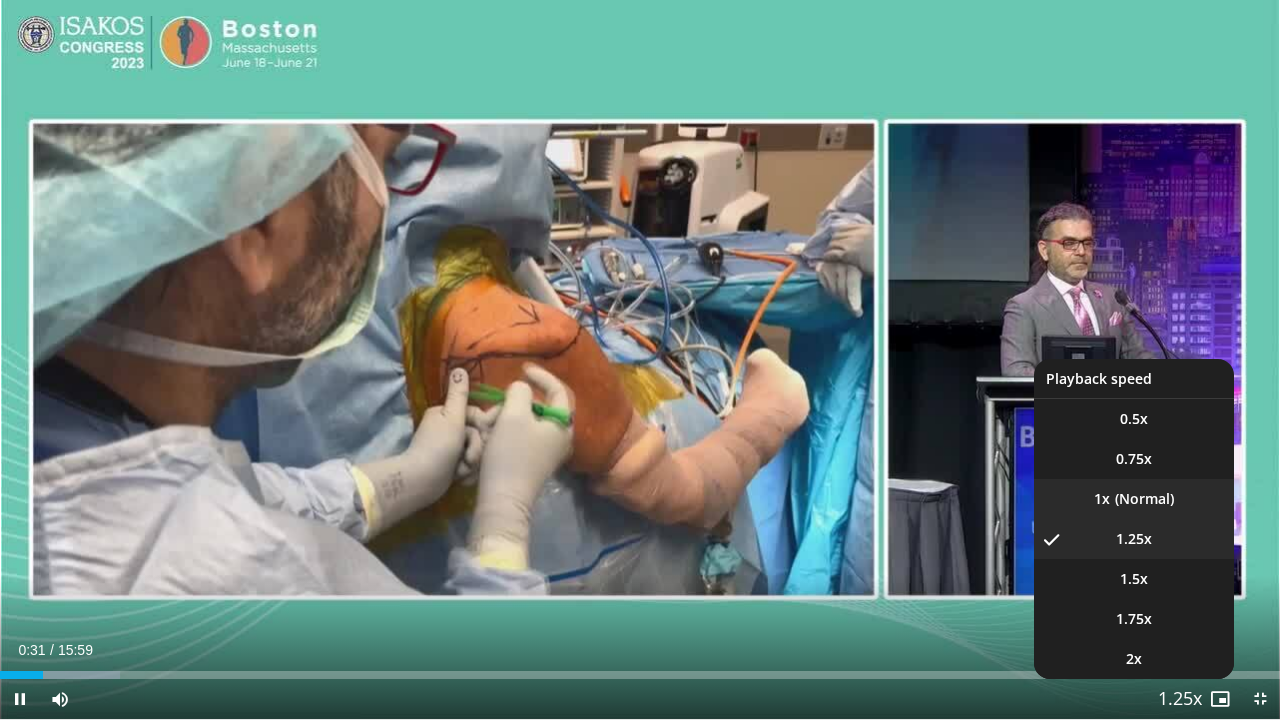 click on "1x" at bounding box center [1134, 499] 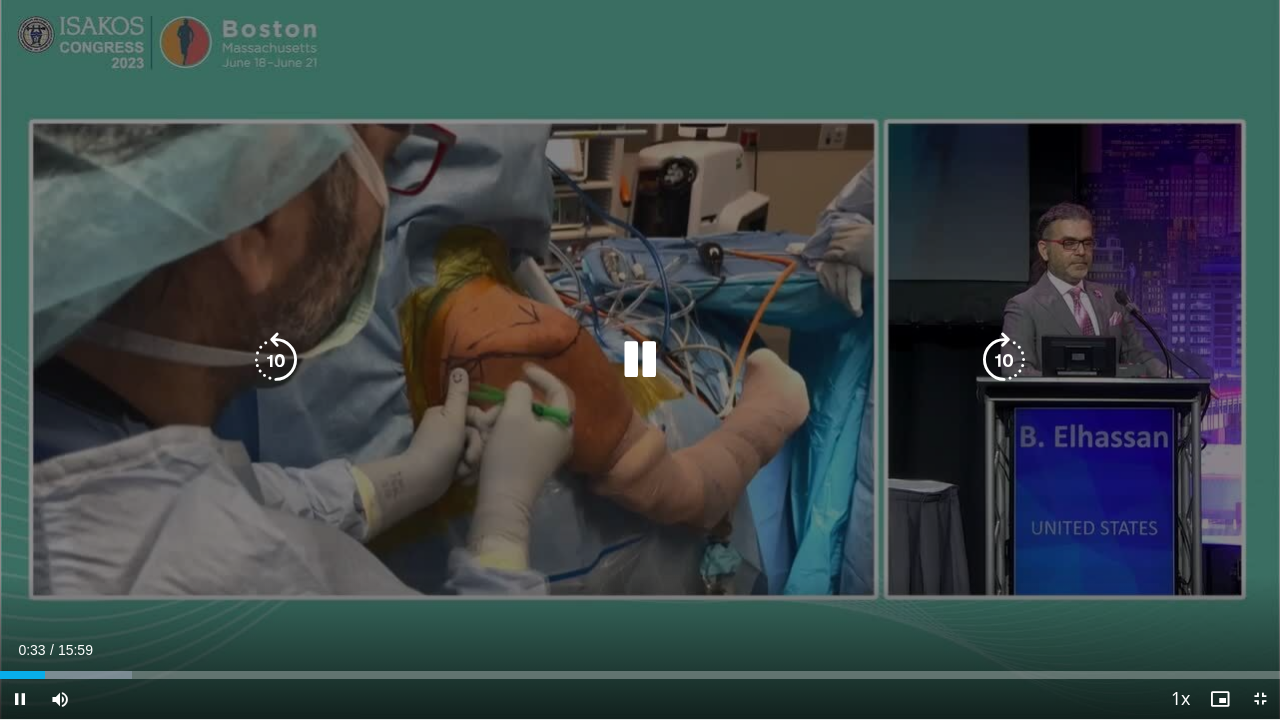 click on "10 seconds
Tap to unmute" at bounding box center [640, 359] 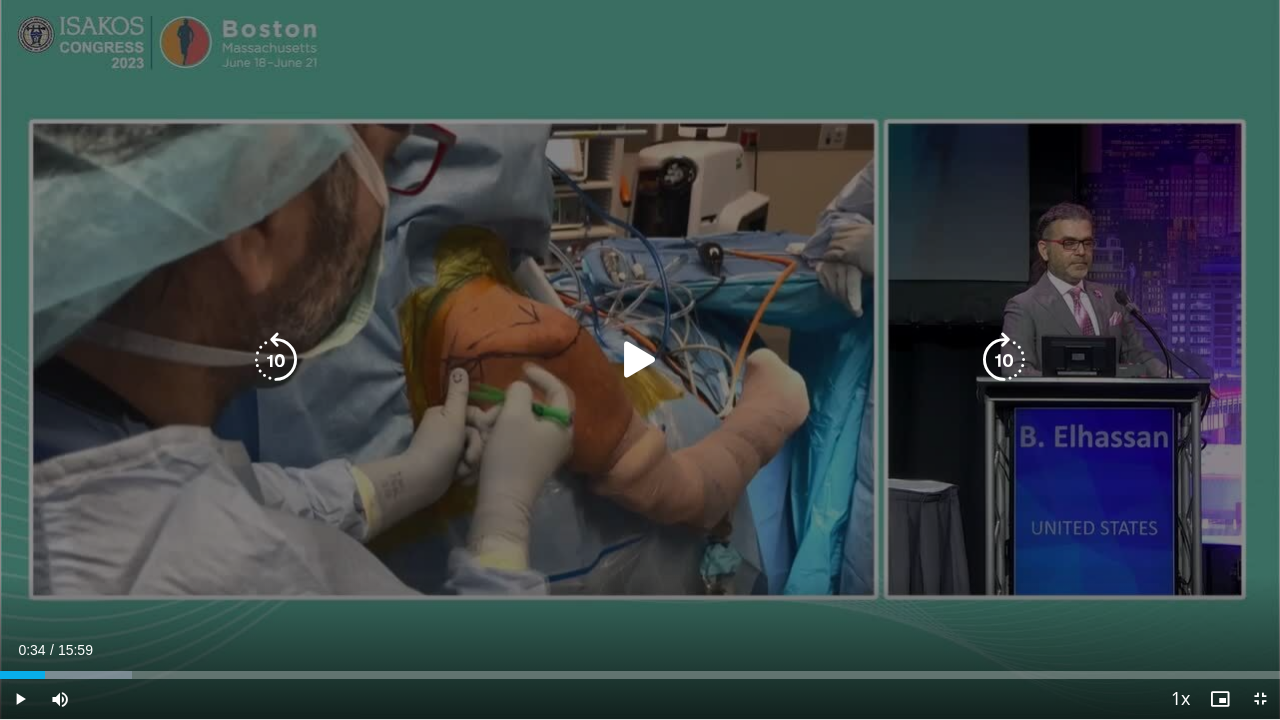 click on "10 seconds
Tap to unmute" at bounding box center [640, 359] 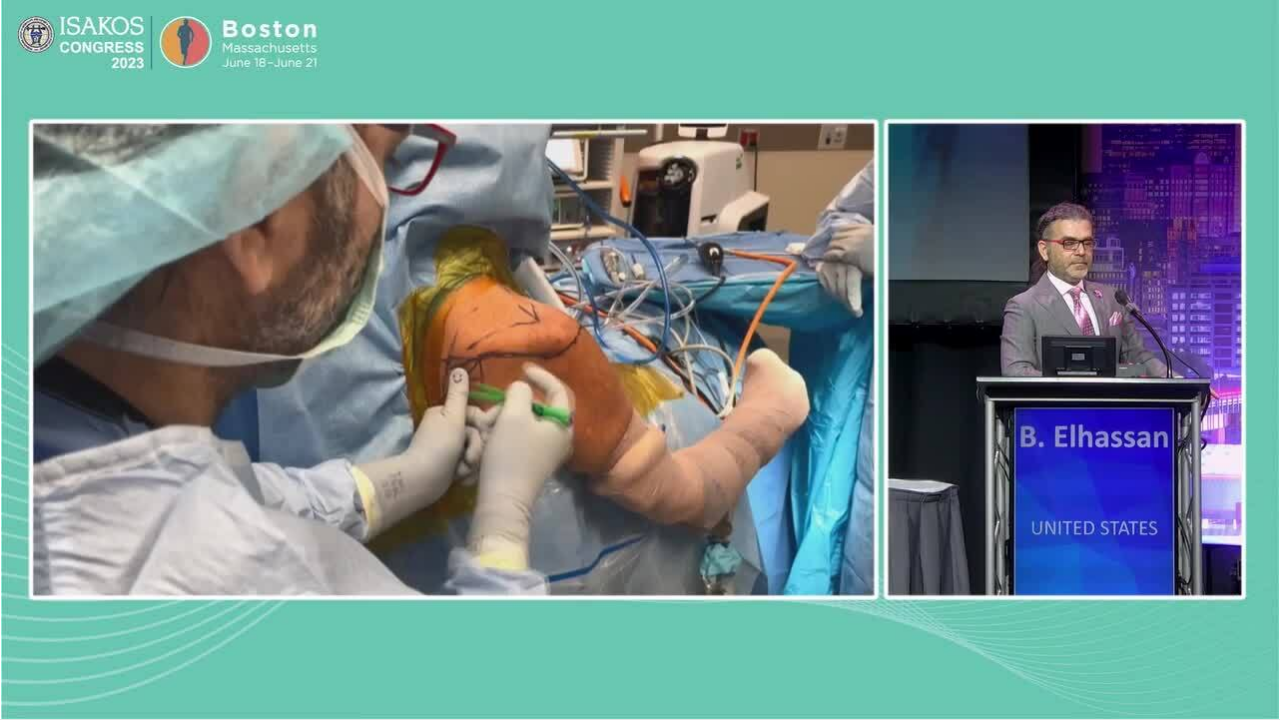 click on "10 seconds
Tap to unmute" at bounding box center [640, 359] 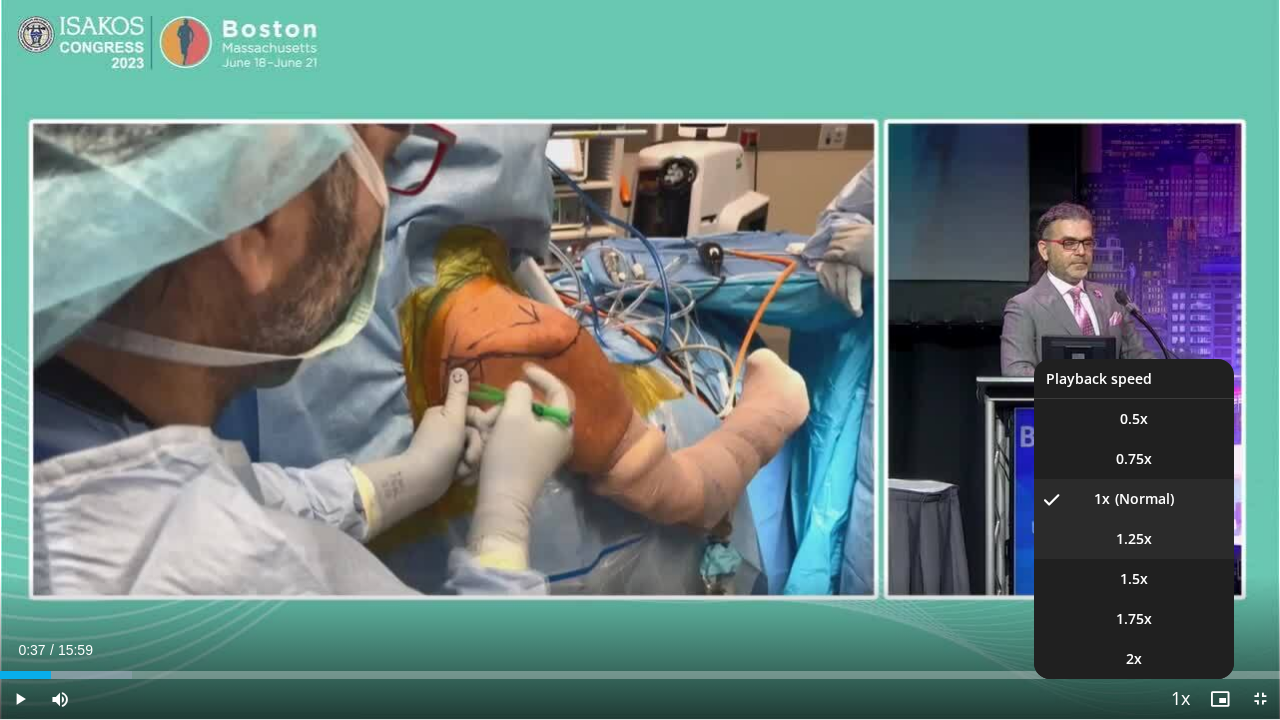 click on "1.25x" at bounding box center (1134, 539) 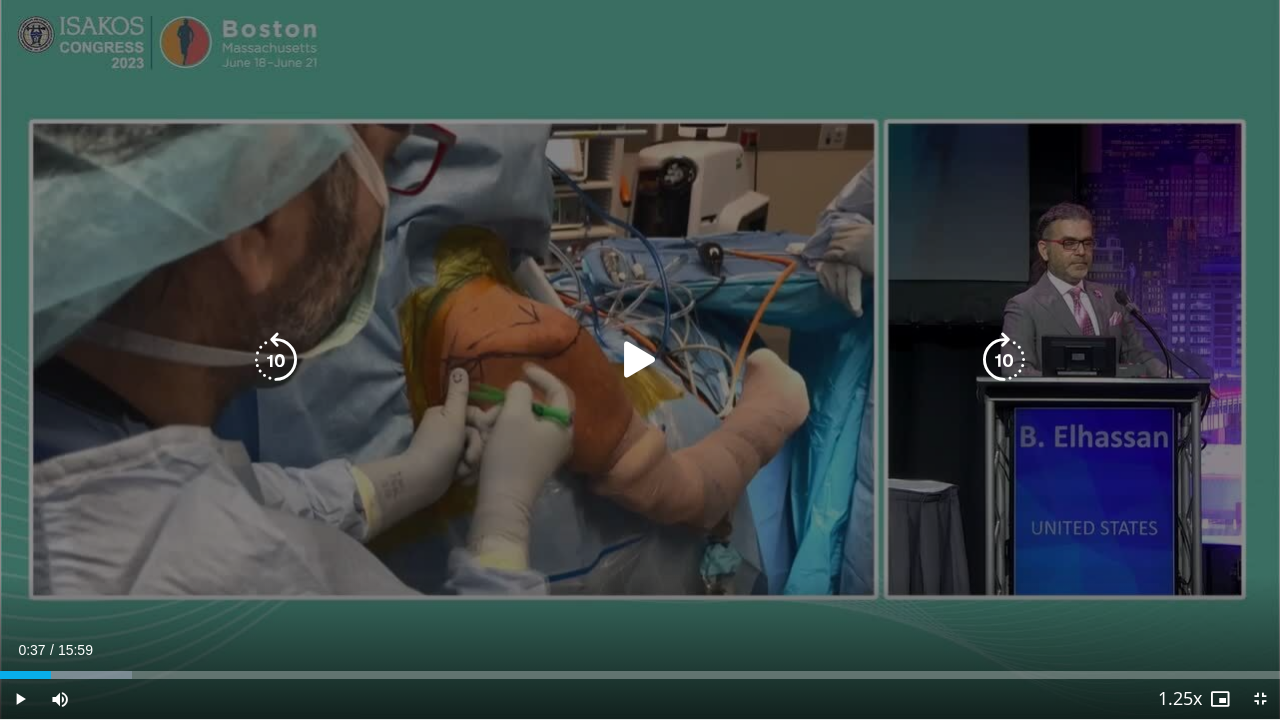 click on "10 seconds
Tap to unmute" at bounding box center (640, 359) 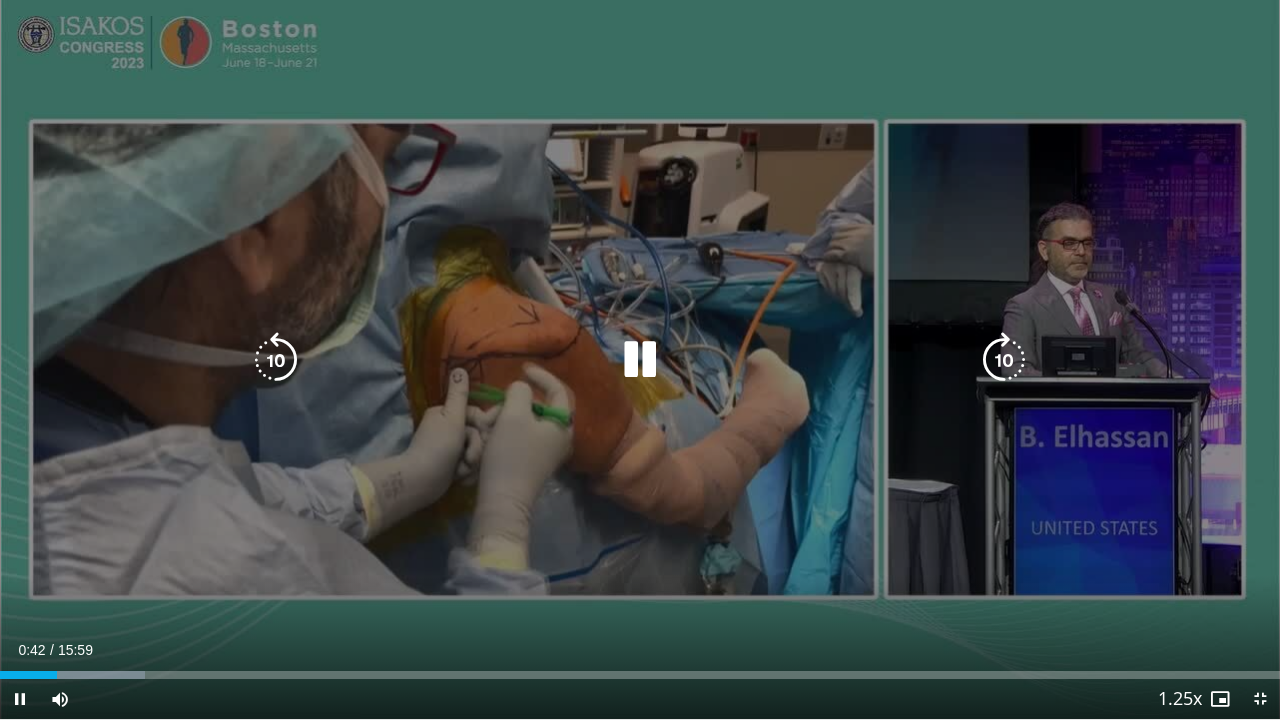 click on "10 seconds
Tap to unmute" at bounding box center (640, 359) 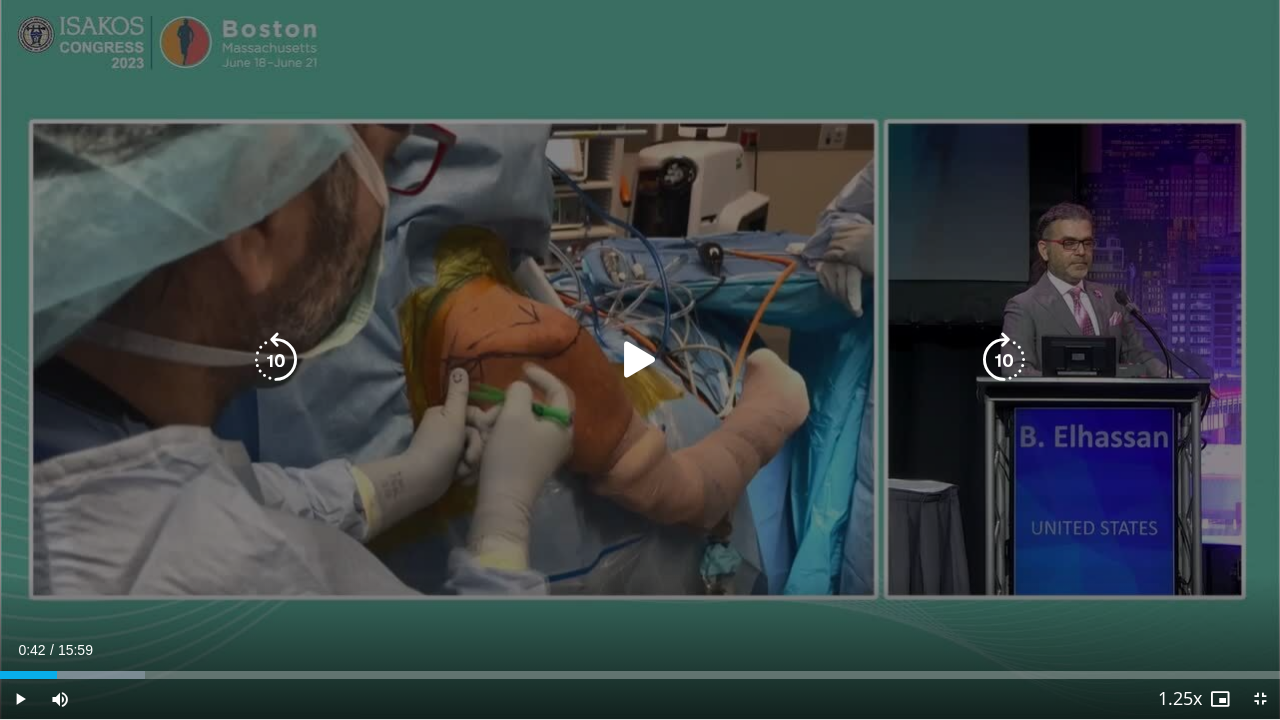 click on "10 seconds
Tap to unmute" at bounding box center [640, 359] 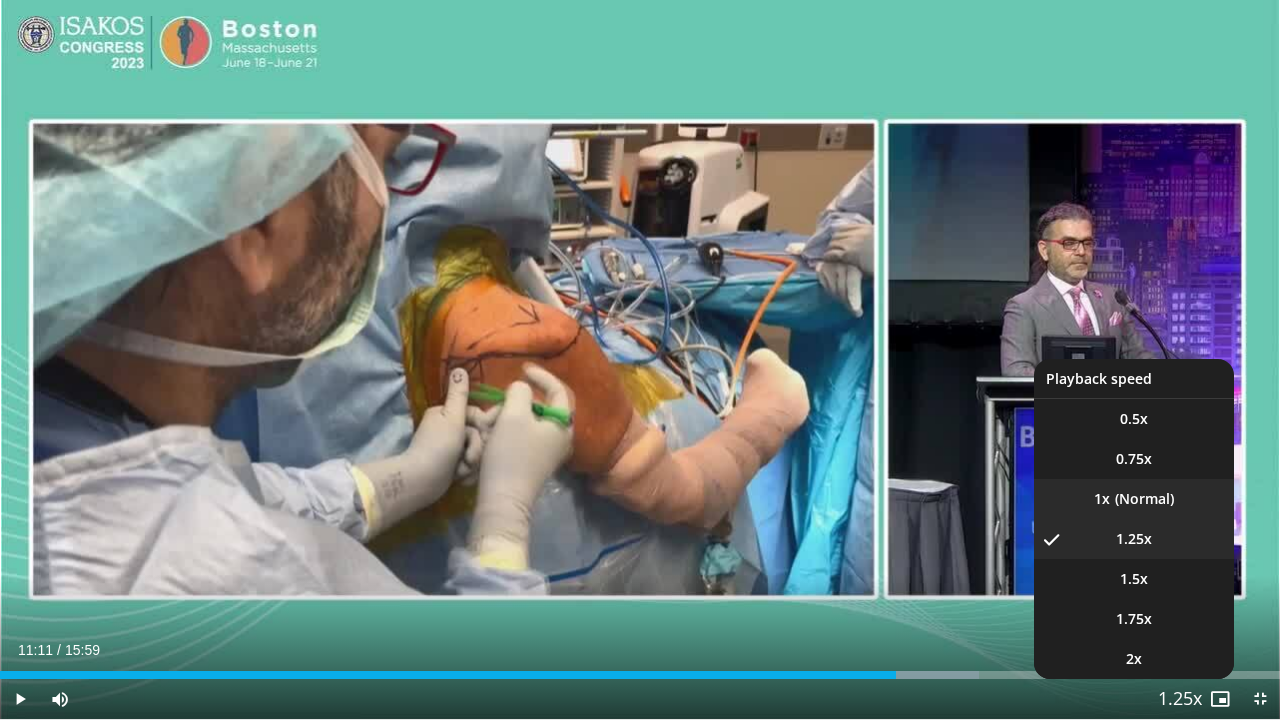 click on "1x" at bounding box center (1134, 499) 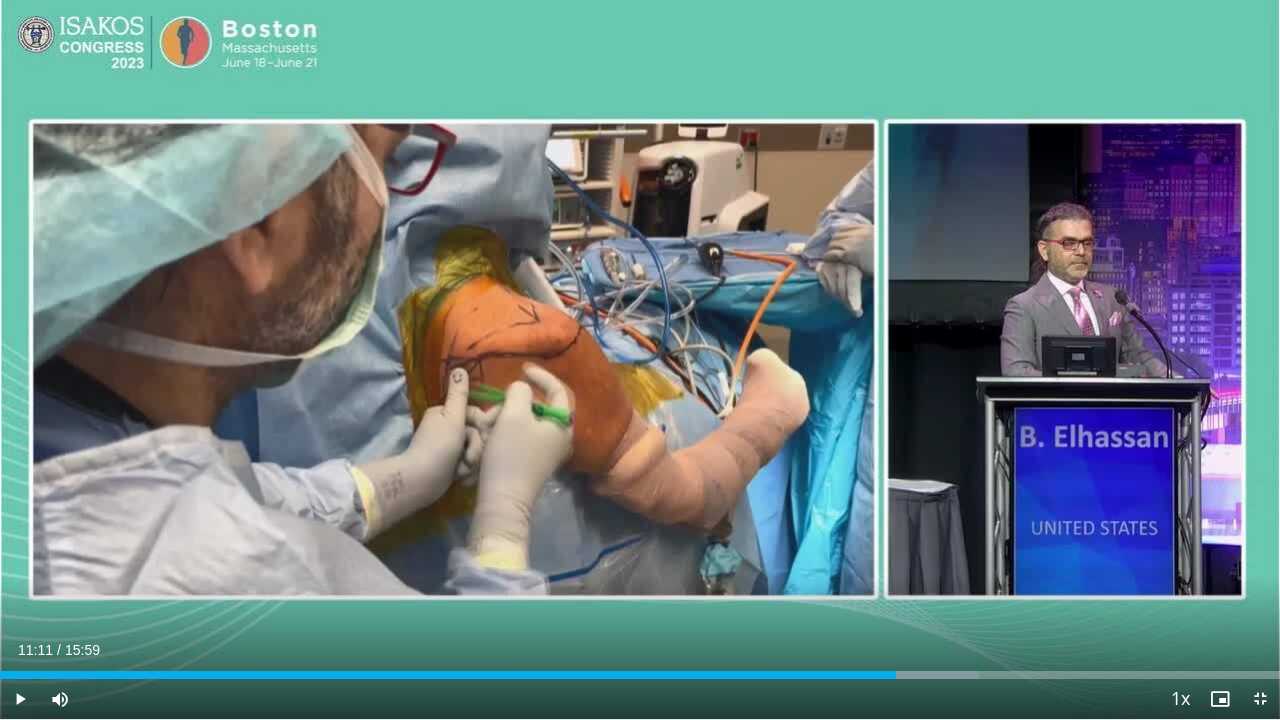 type 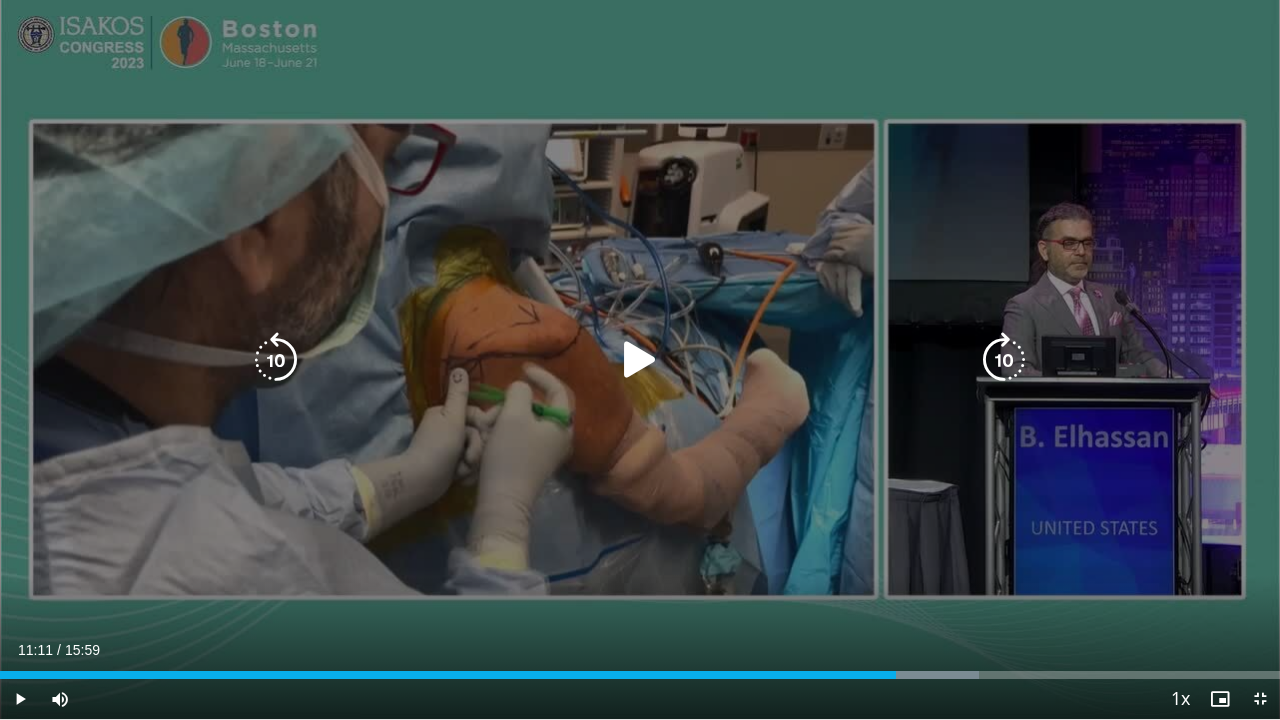 click at bounding box center (640, 360) 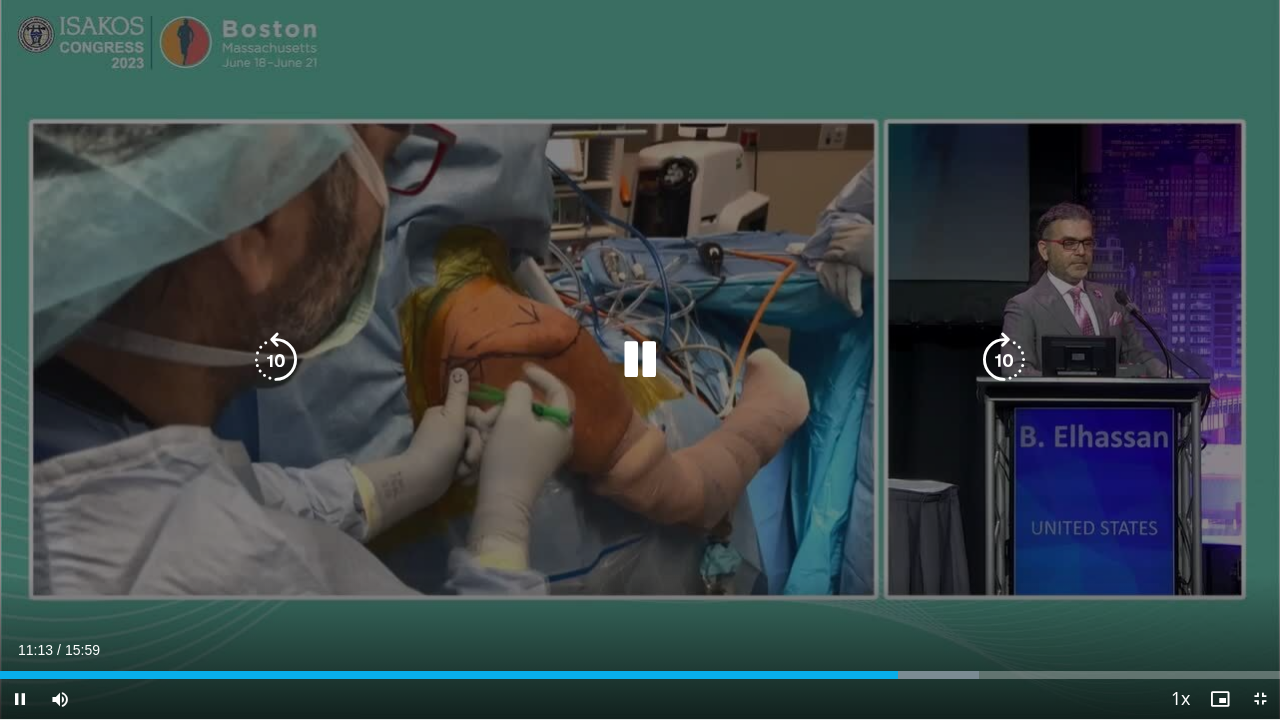 type 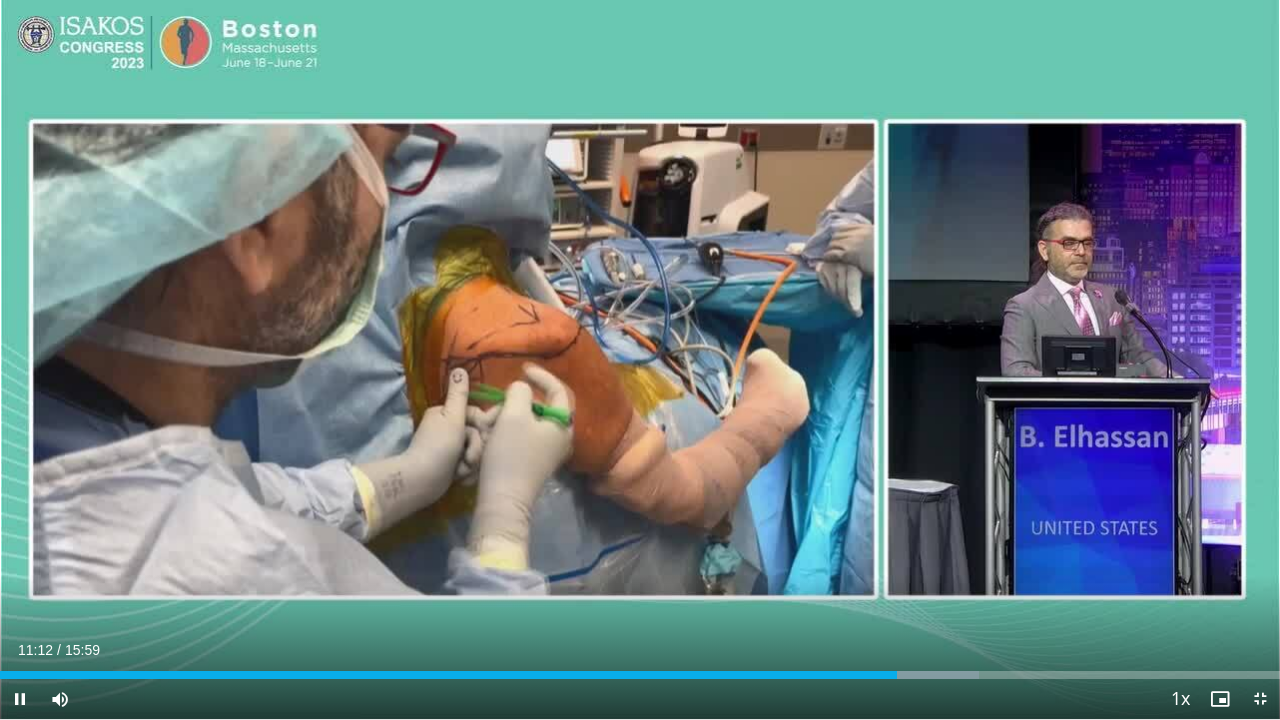 click on "Current Time  11:12 / Duration  15:59 Pause Skip Backward Skip Forward Mute Loaded :  76.47% 11:12 06:53 Stream Type  LIVE Seek to live, currently behind live LIVE   1x Playback Rate 0.5x 0.75x 1x , selected 1.25x 1.5x 1.75x 2x Chapters Chapters Descriptions descriptions off , selected Captions captions settings , opens captions settings dialog captions off , selected Audio Track en (Main) , selected Exit Fullscreen Enable picture-in-picture mode" at bounding box center (640, 699) 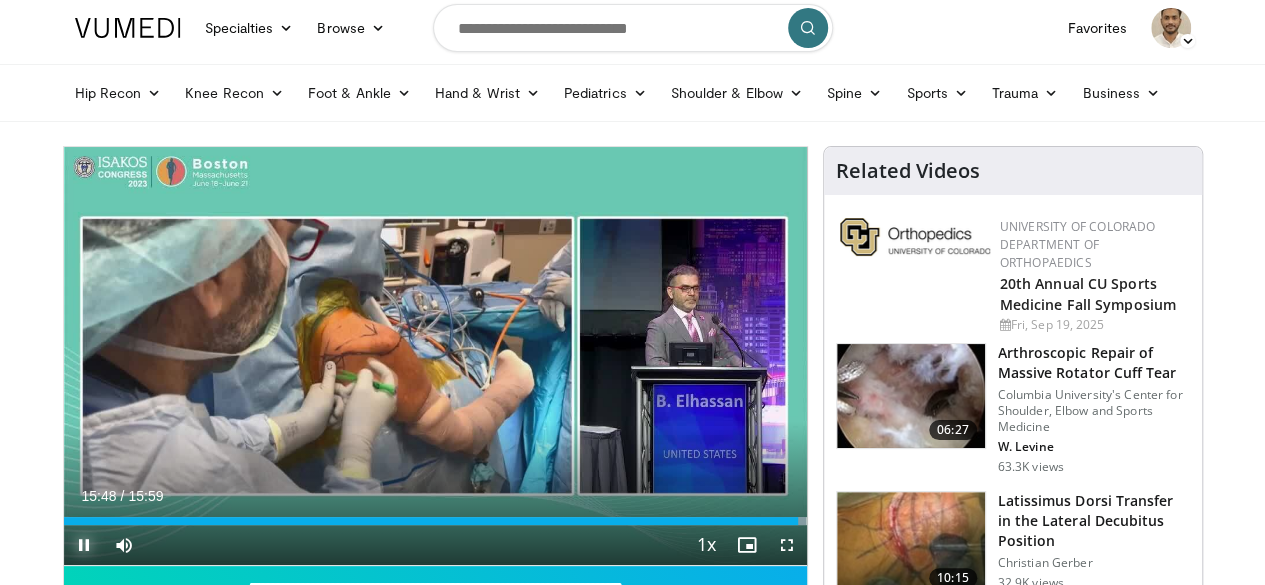 click at bounding box center (84, 545) 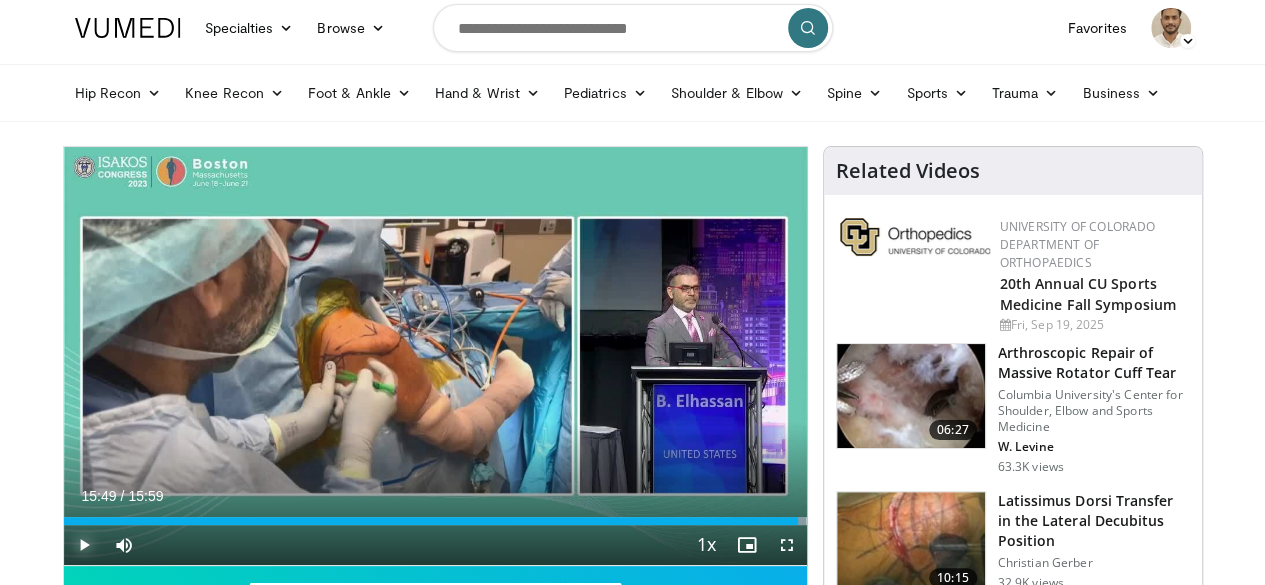 click at bounding box center (84, 545) 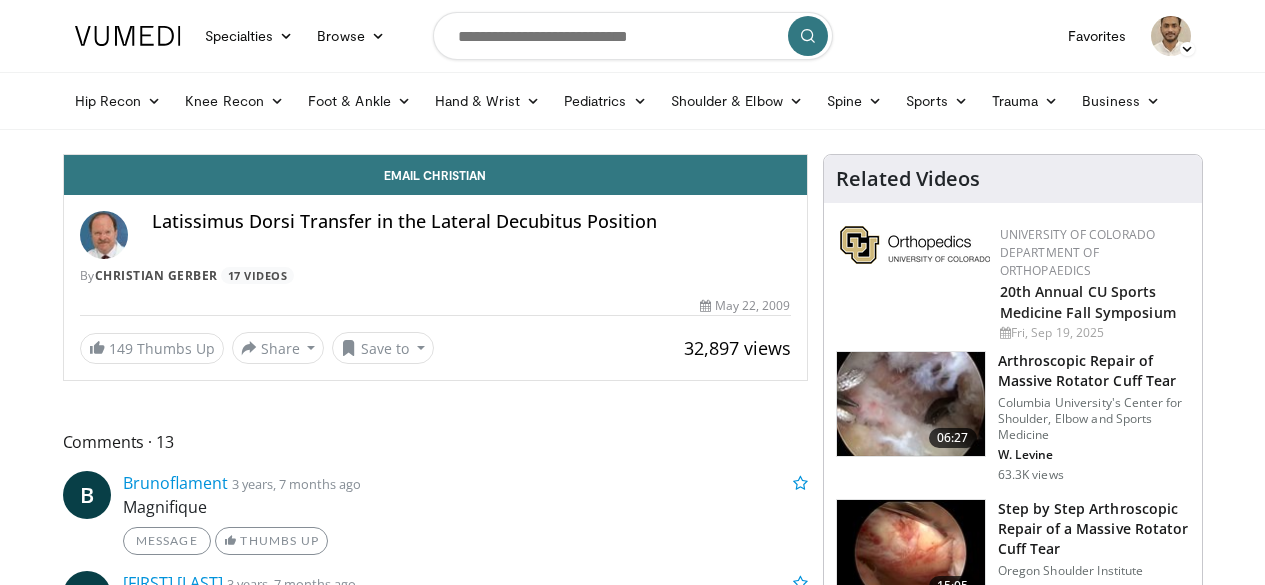 scroll, scrollTop: 0, scrollLeft: 0, axis: both 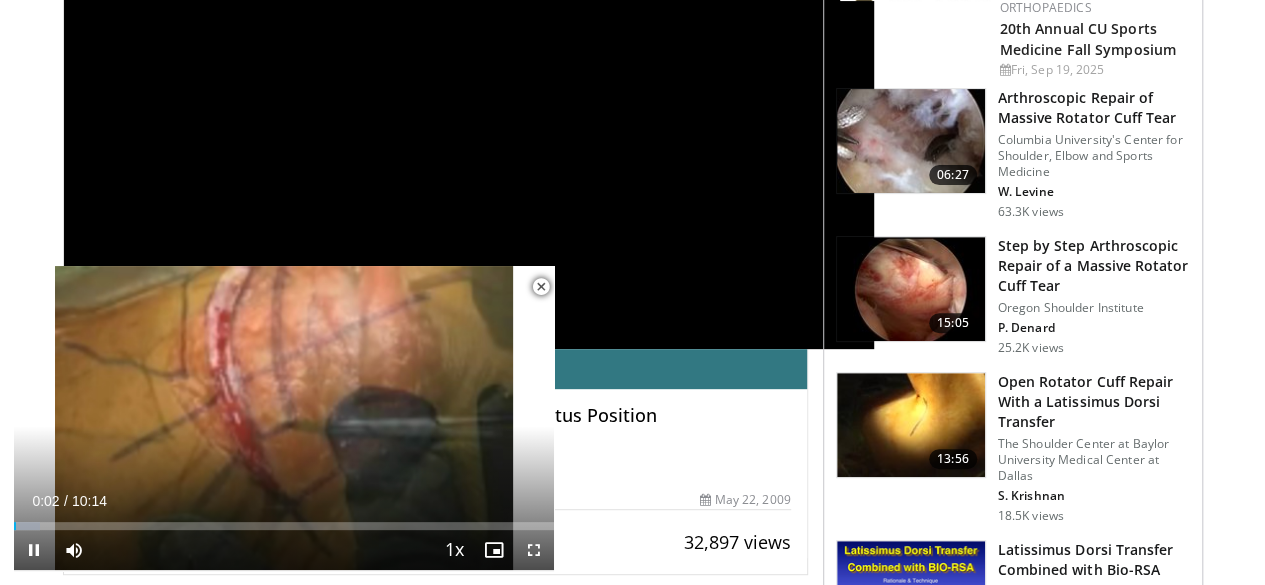 click at bounding box center (541, 287) 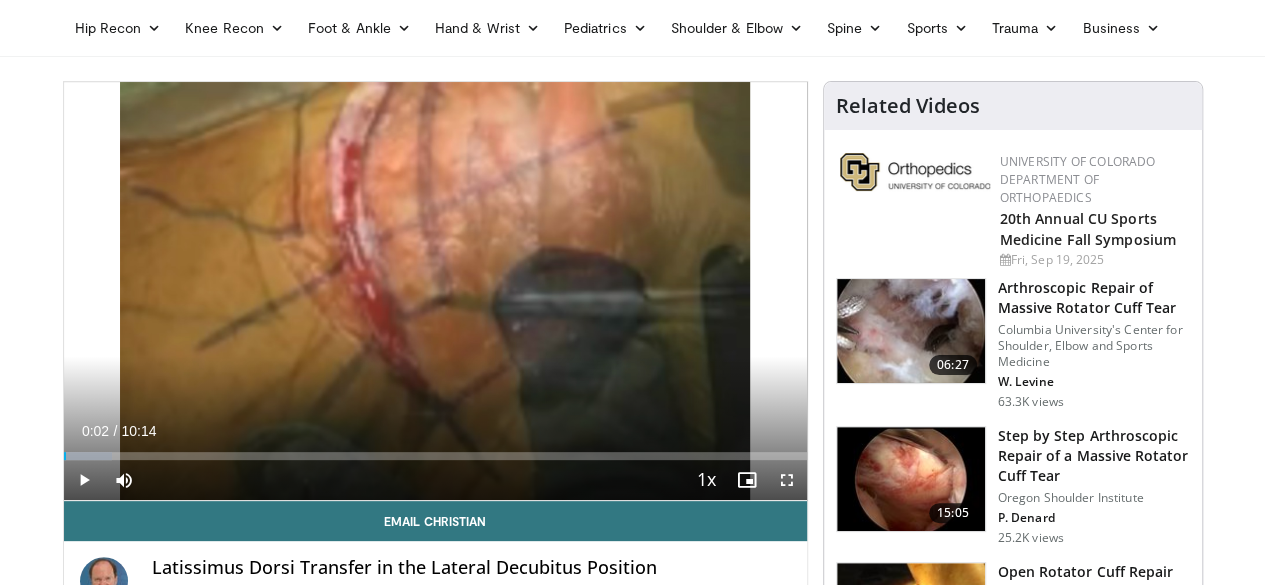scroll, scrollTop: 0, scrollLeft: 0, axis: both 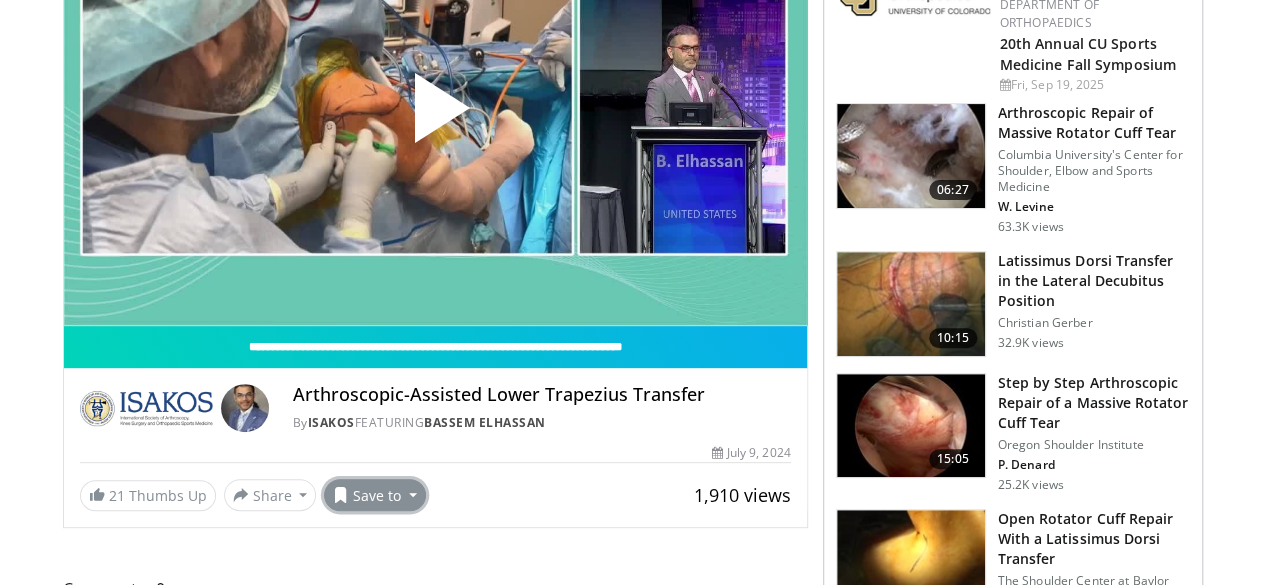 click on "Save to" at bounding box center (375, 495) 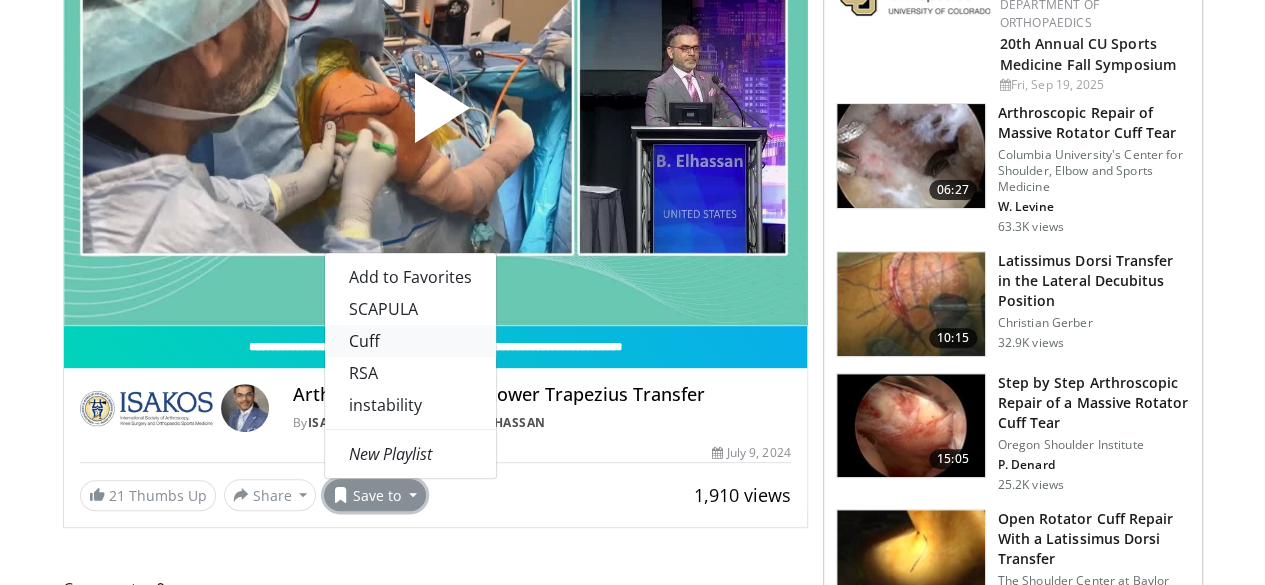 click on "Cuff" at bounding box center [410, 341] 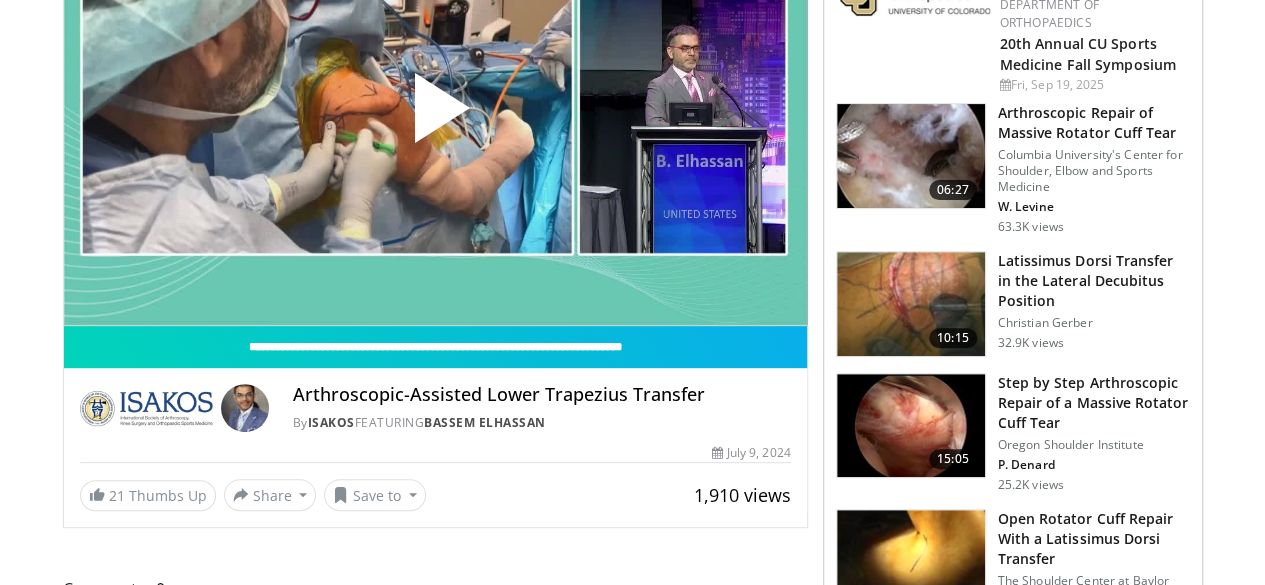 scroll, scrollTop: 313, scrollLeft: 0, axis: vertical 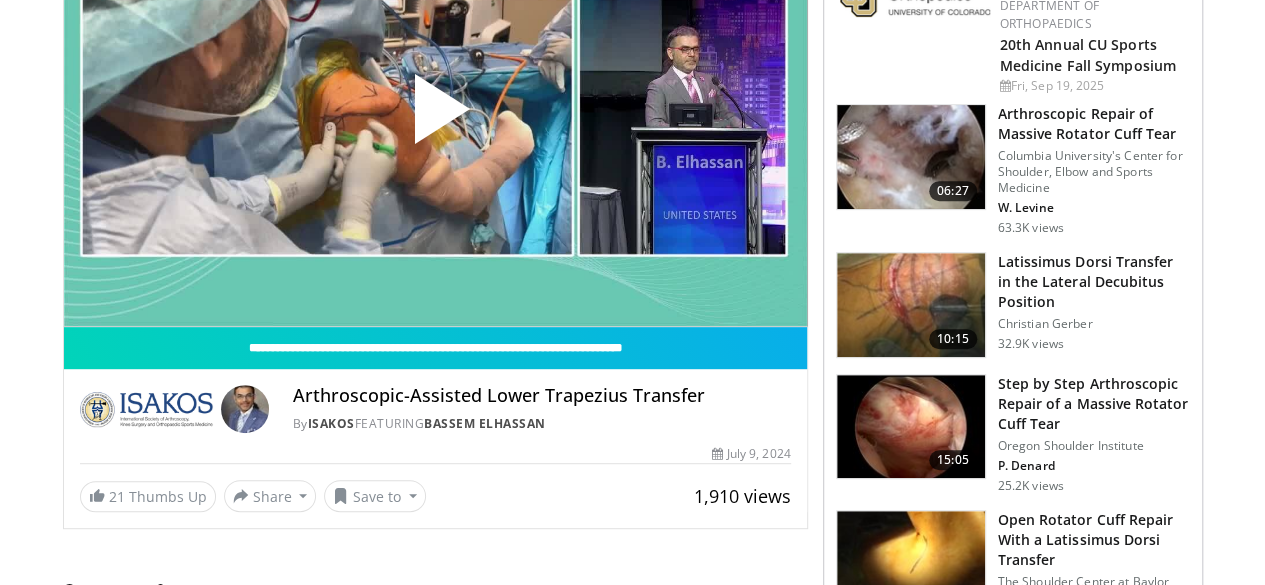 click at bounding box center (435, 117) 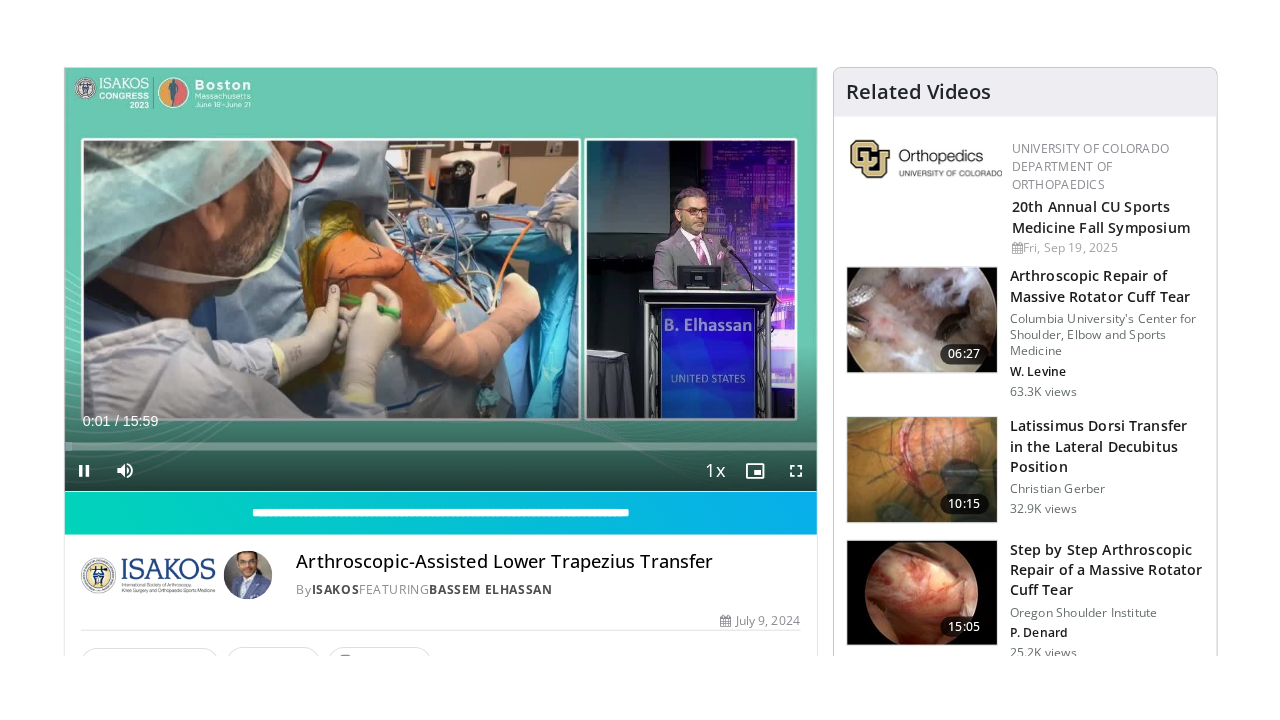 scroll, scrollTop: 154, scrollLeft: 0, axis: vertical 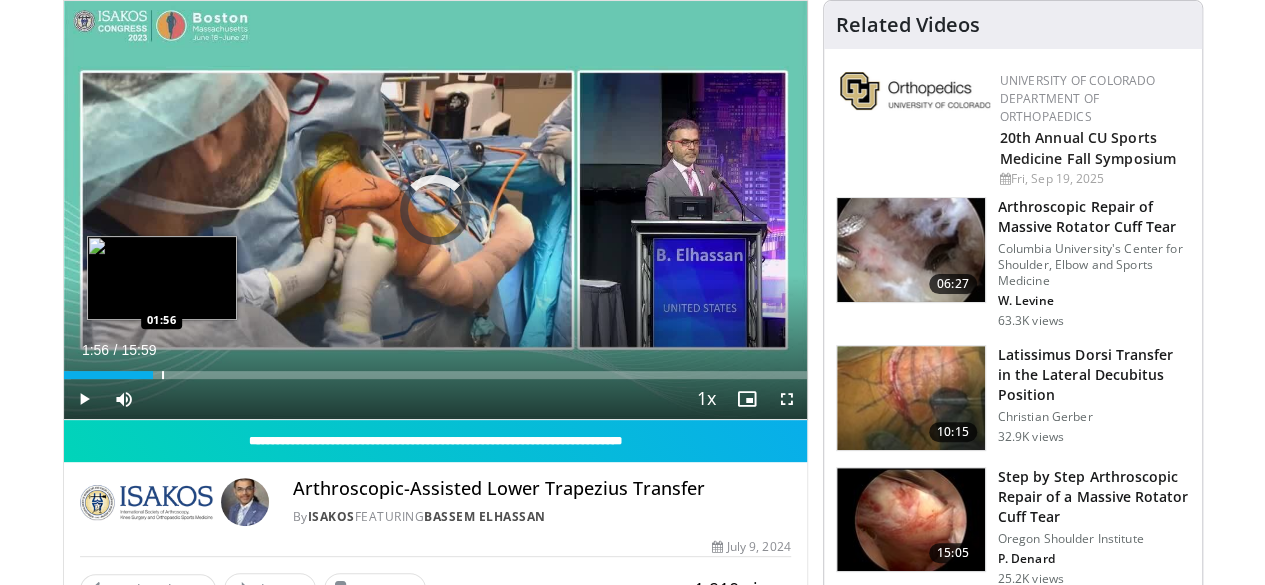 click at bounding box center (163, 375) 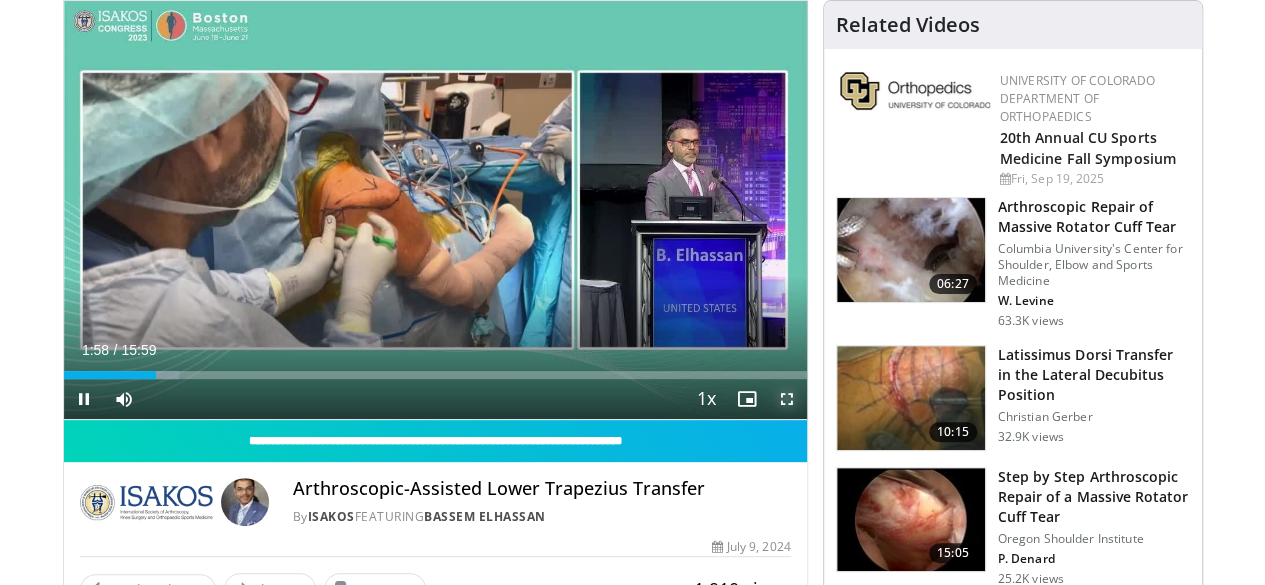 click at bounding box center (787, 399) 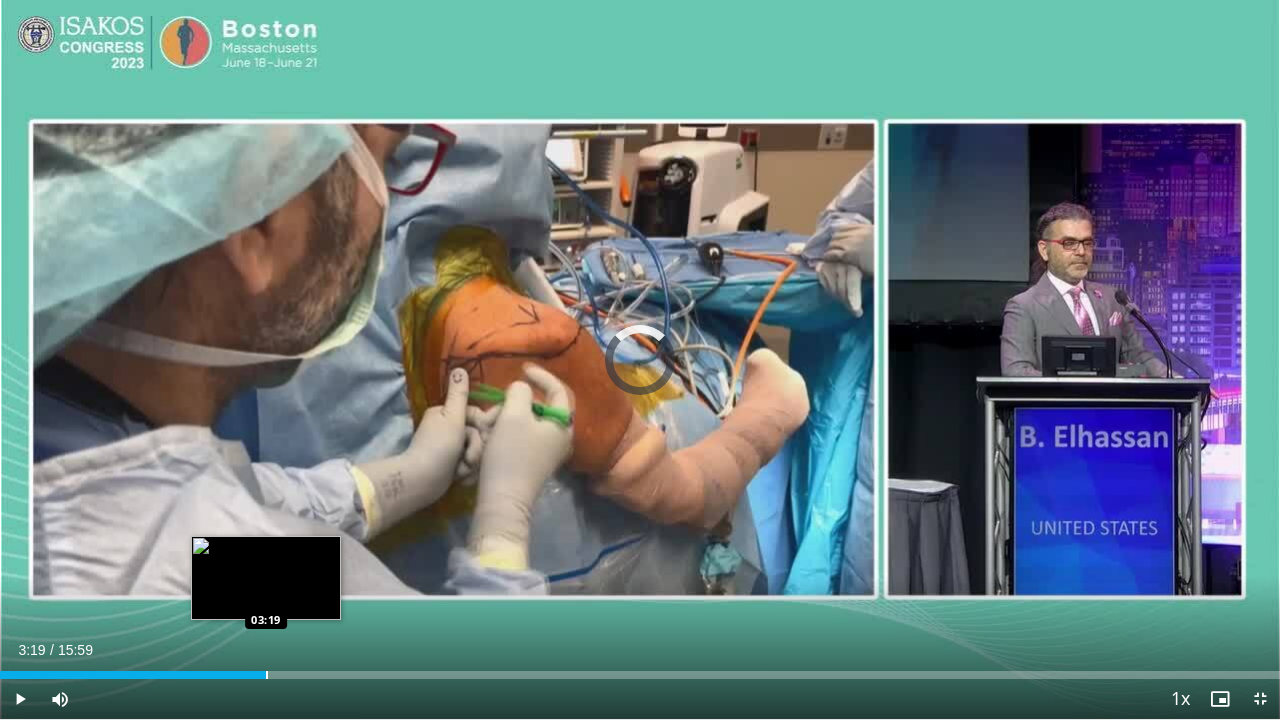 click at bounding box center [267, 675] 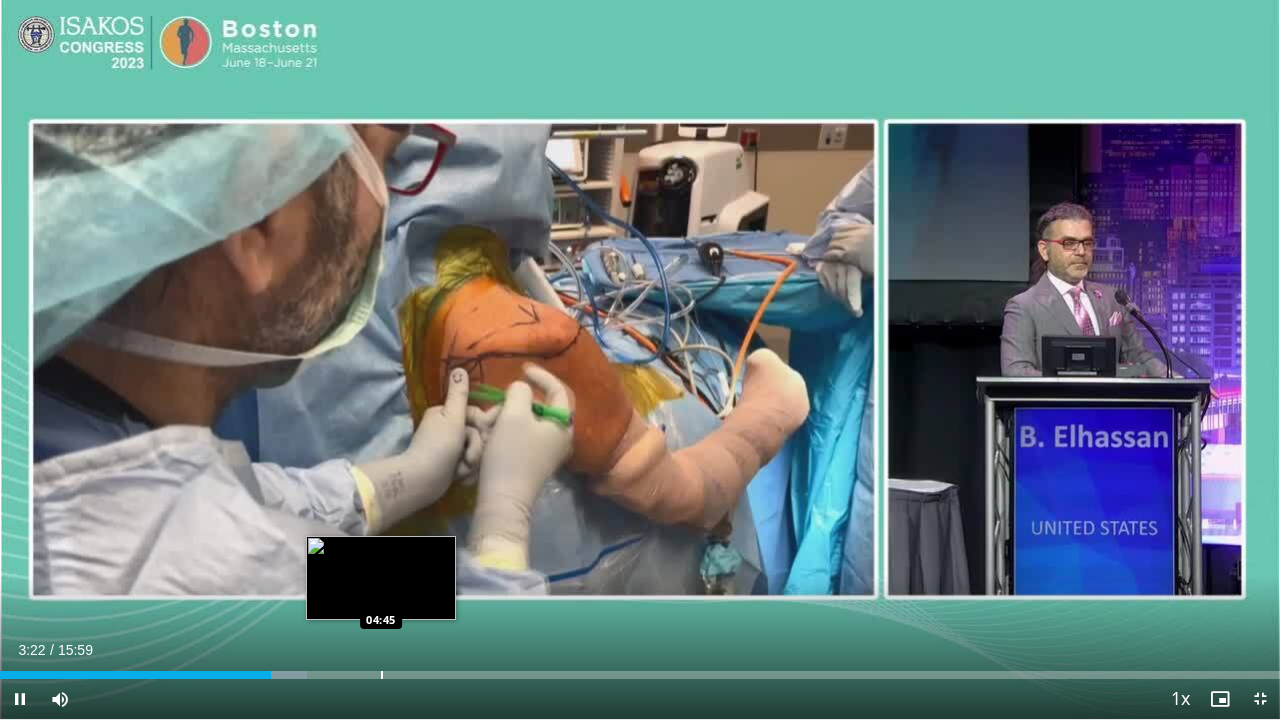 click on "Loaded :  23.96% 03:22 04:45" at bounding box center (640, 669) 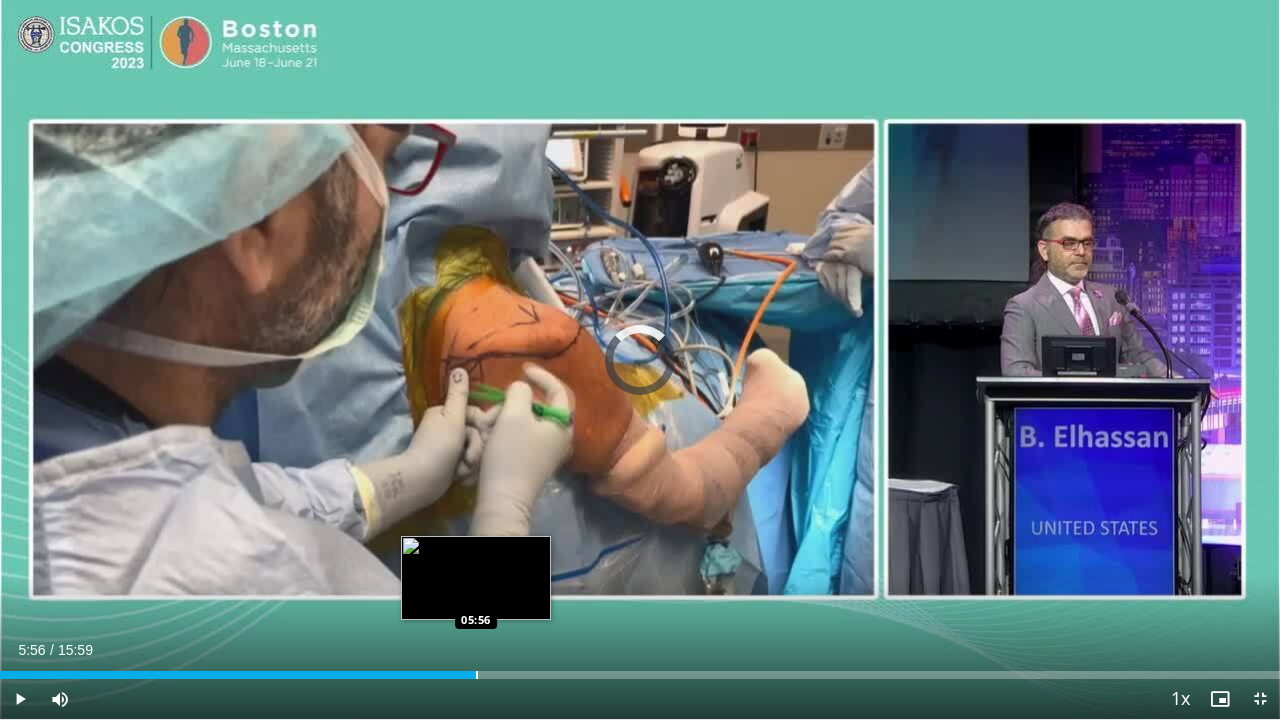 click on "Loaded :  32.30% 05:56 05:56" at bounding box center (640, 669) 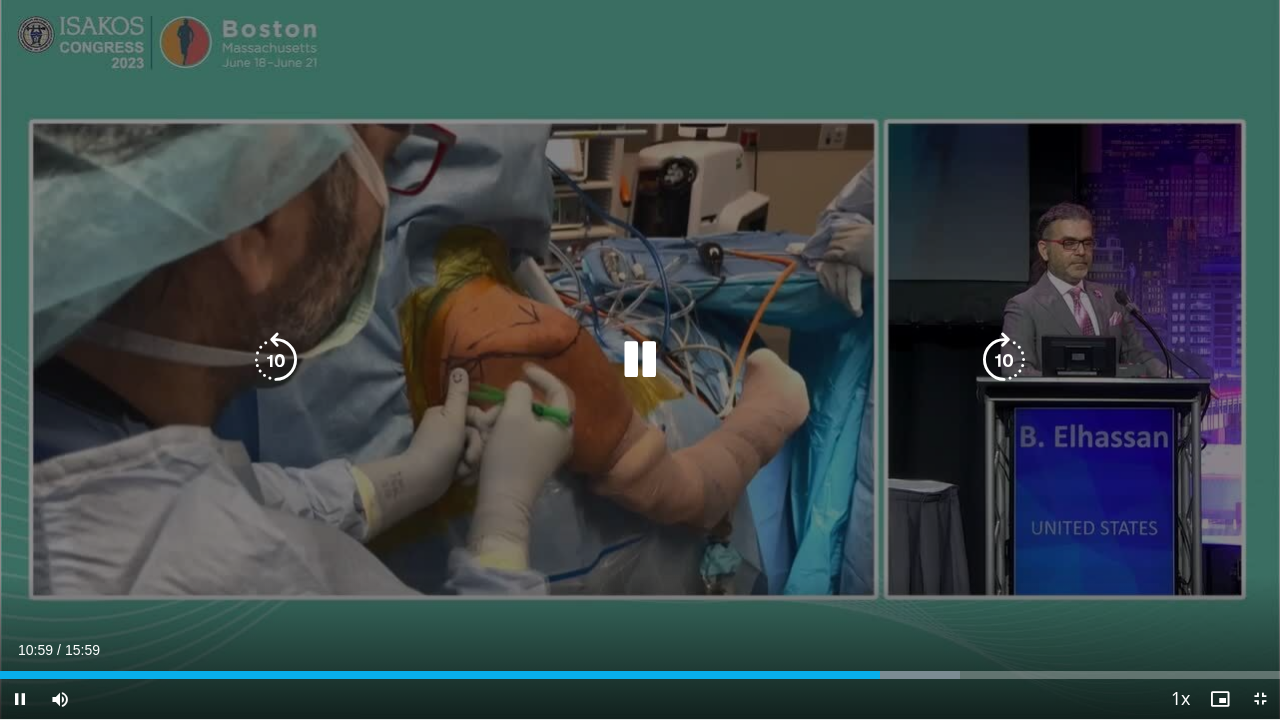 click at bounding box center (276, 360) 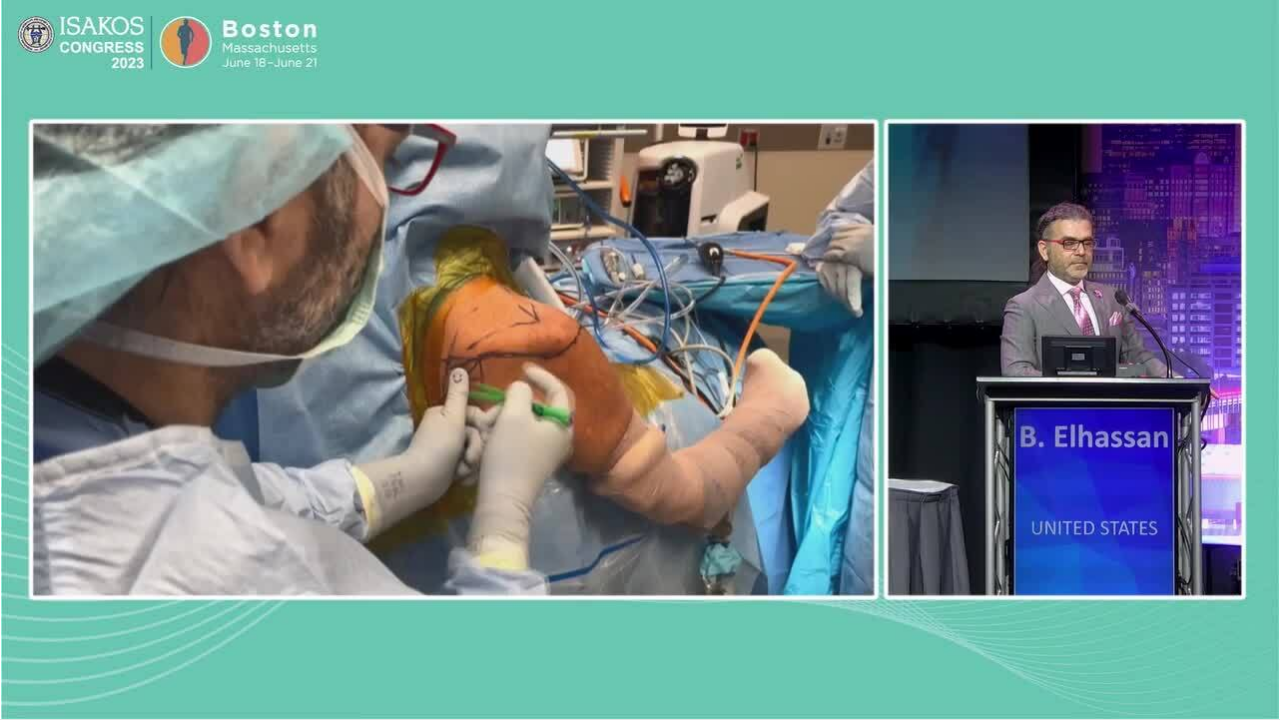 click on "10 seconds
Tap to unmute" at bounding box center (640, 359) 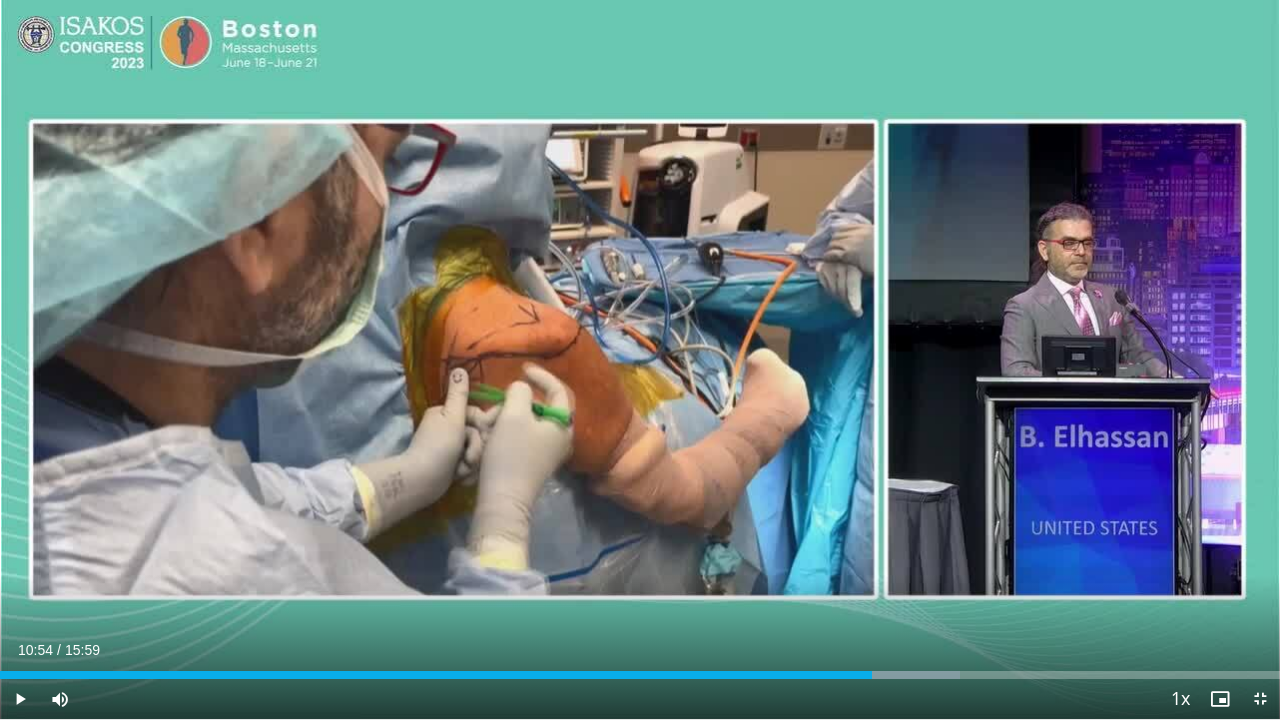 click on "**********" at bounding box center (640, 360) 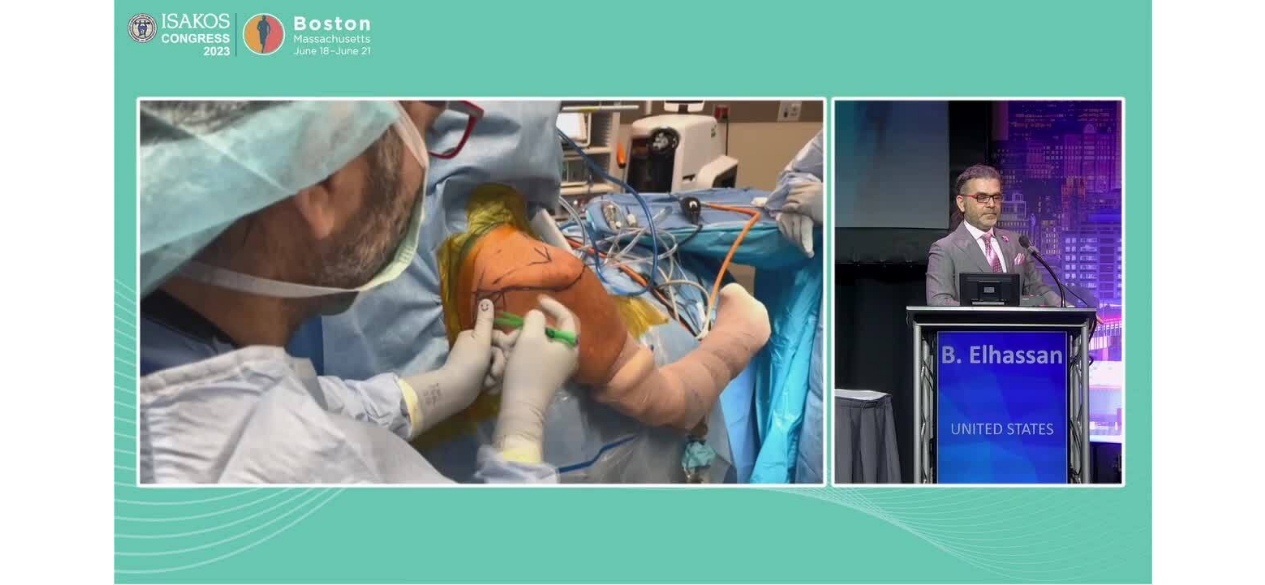 scroll, scrollTop: 610, scrollLeft: 0, axis: vertical 